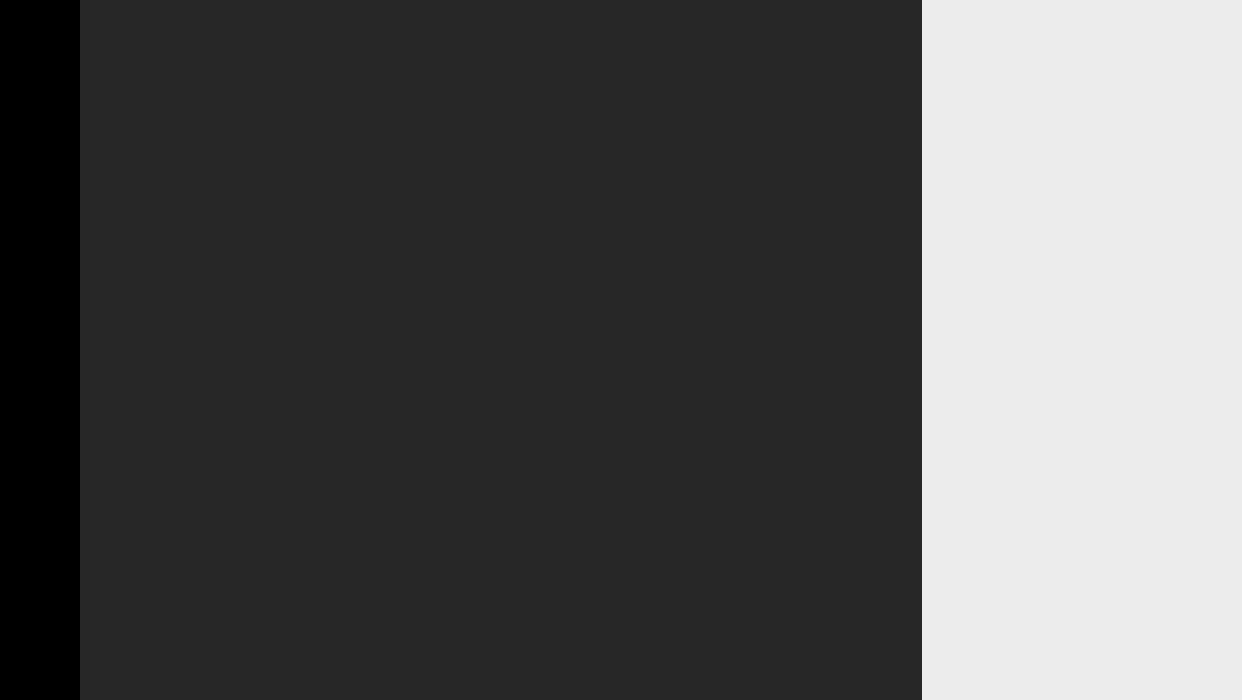 scroll, scrollTop: 0, scrollLeft: 0, axis: both 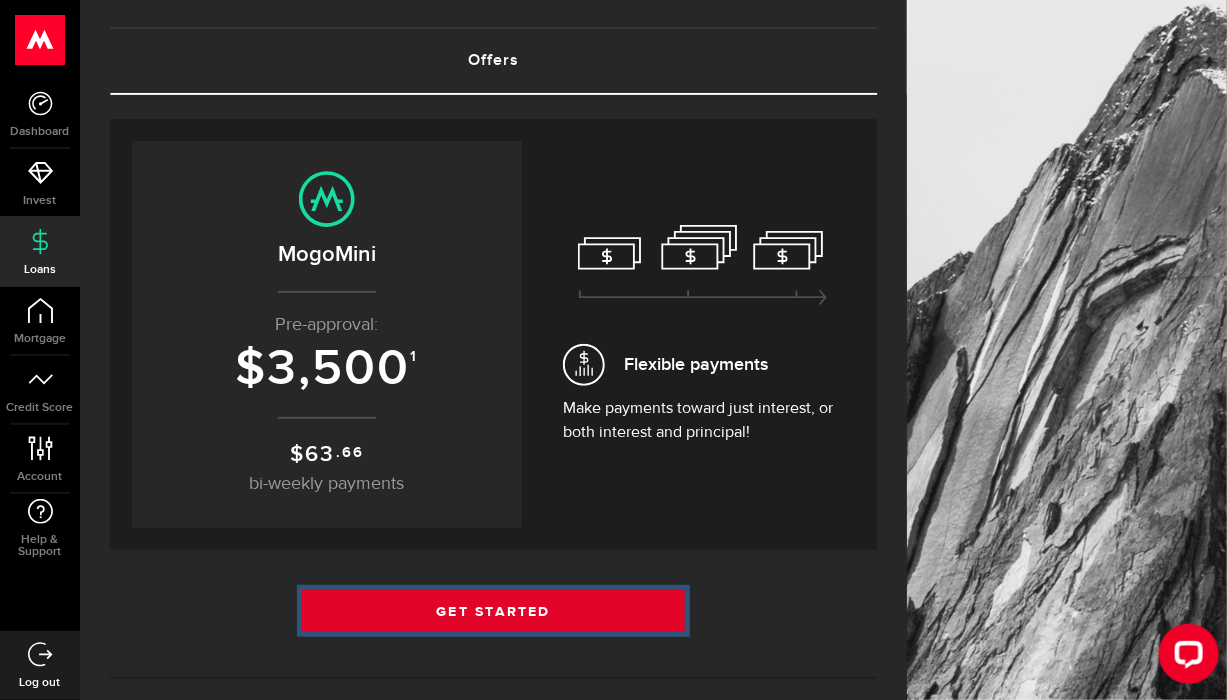 click on "Get Started" at bounding box center (494, 611) 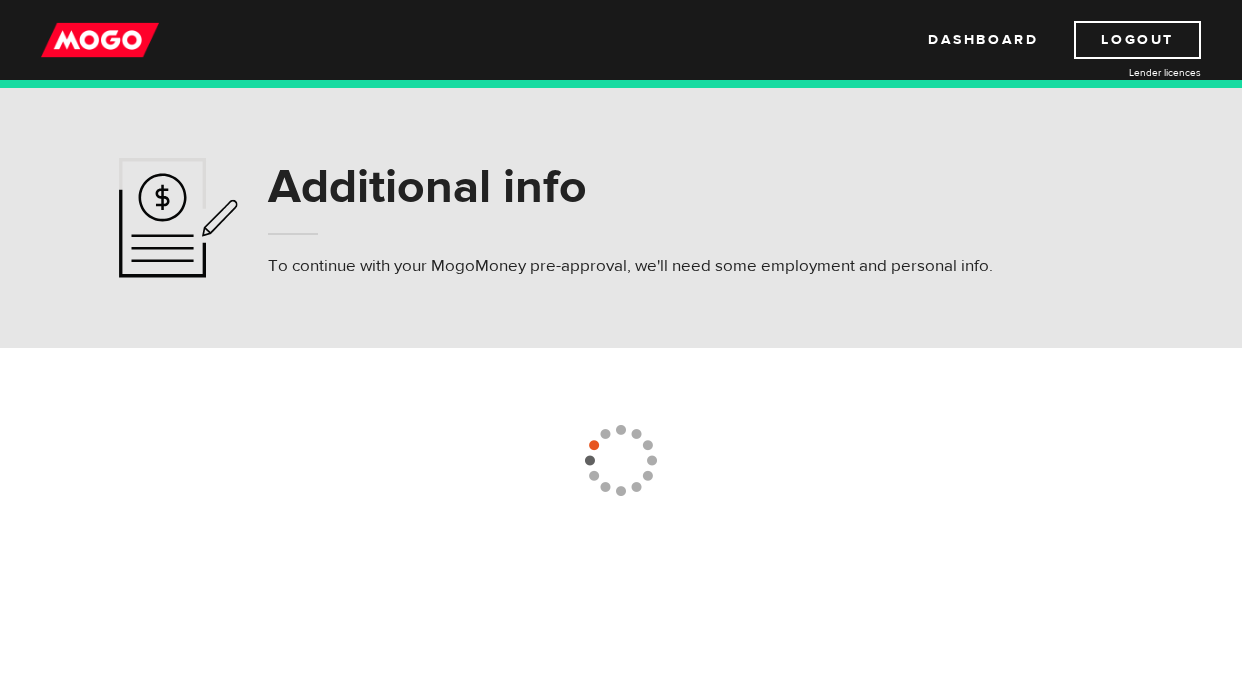 scroll, scrollTop: 0, scrollLeft: 0, axis: both 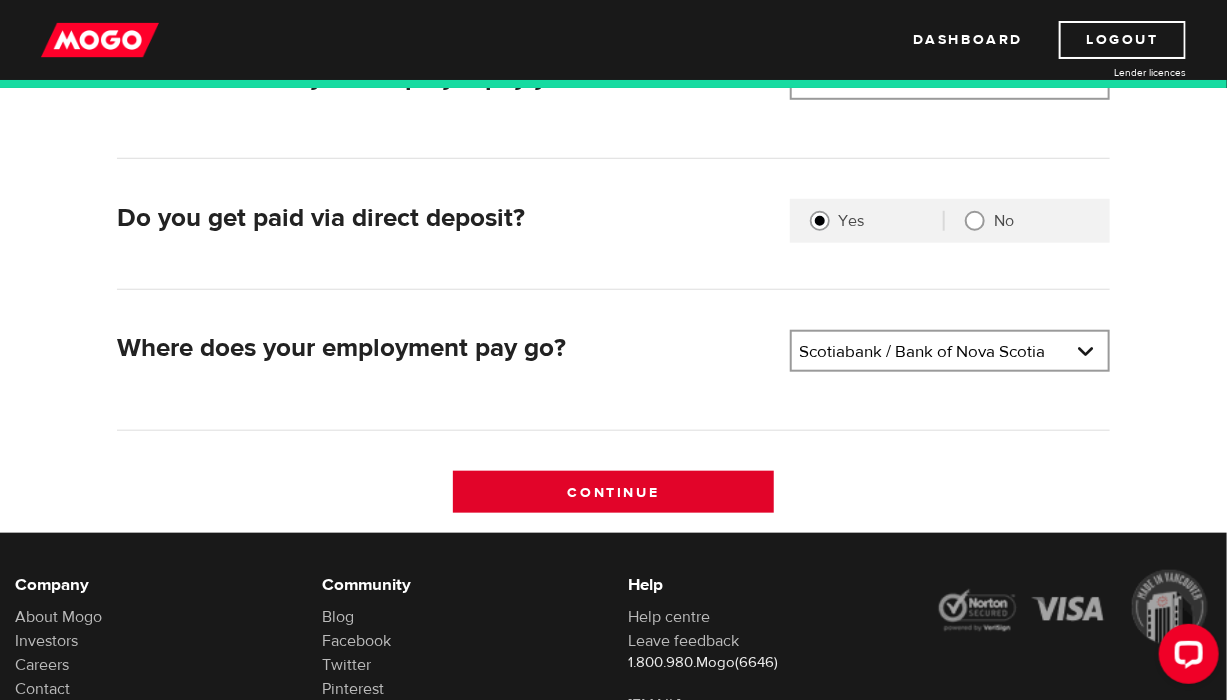 click on "Continue" at bounding box center [613, 492] 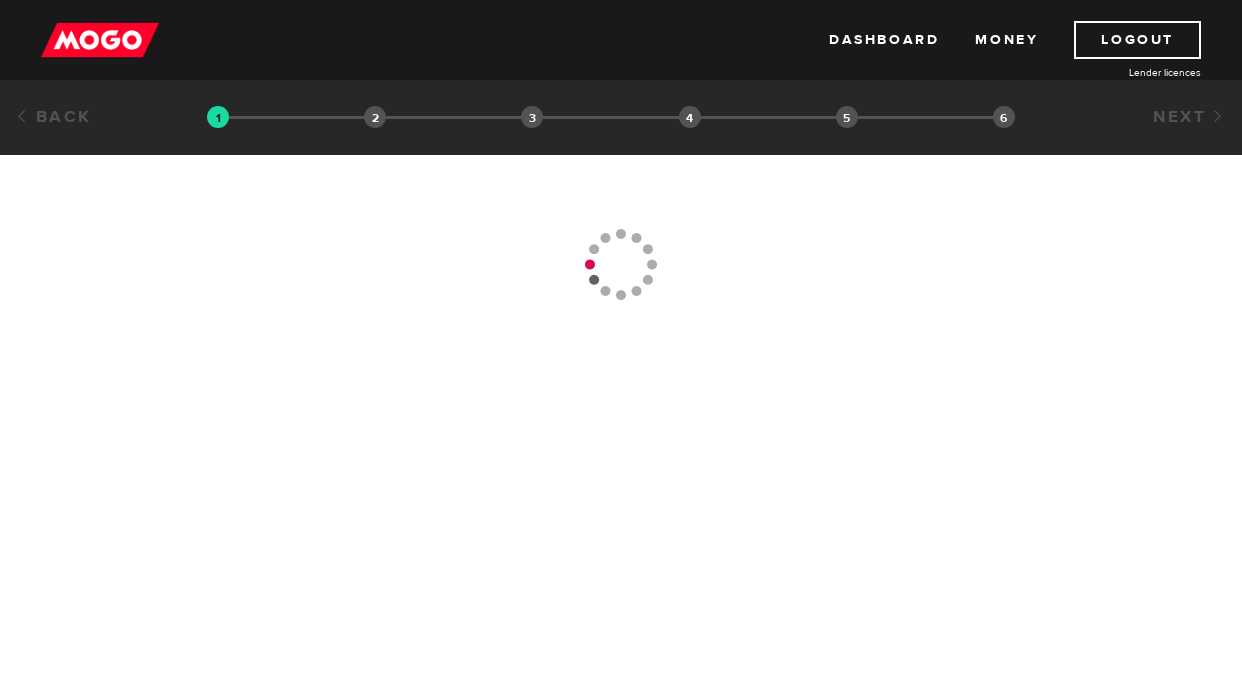 scroll, scrollTop: 0, scrollLeft: 0, axis: both 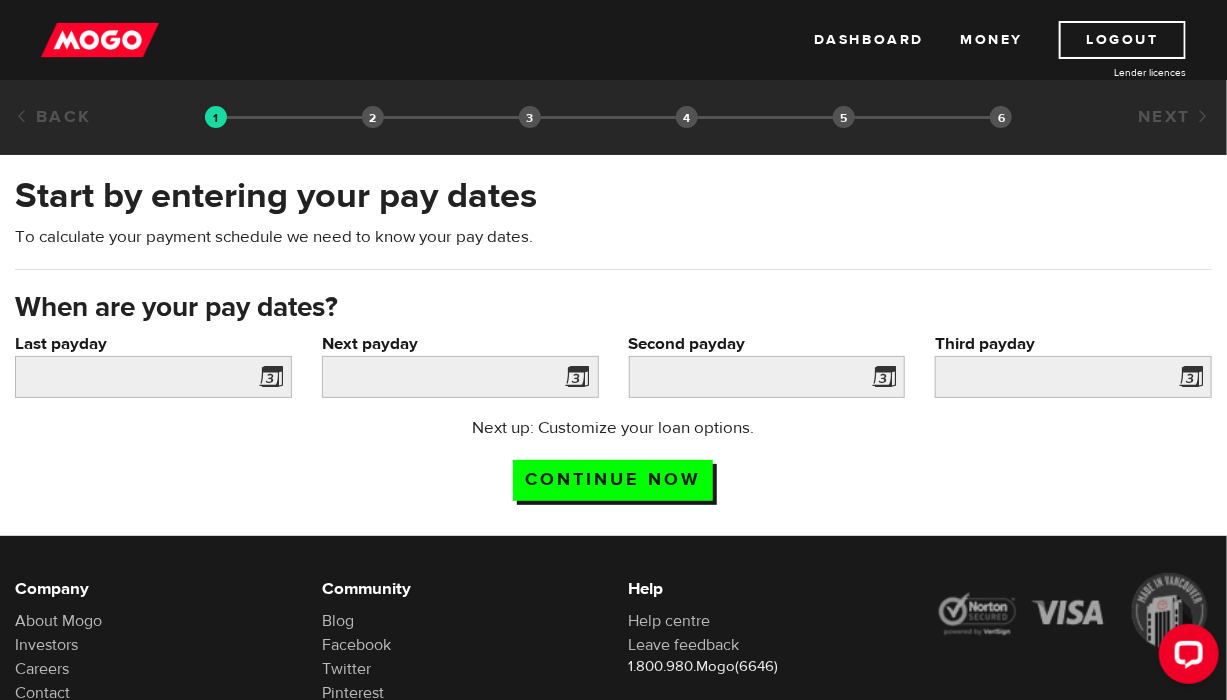 click at bounding box center (267, 380) 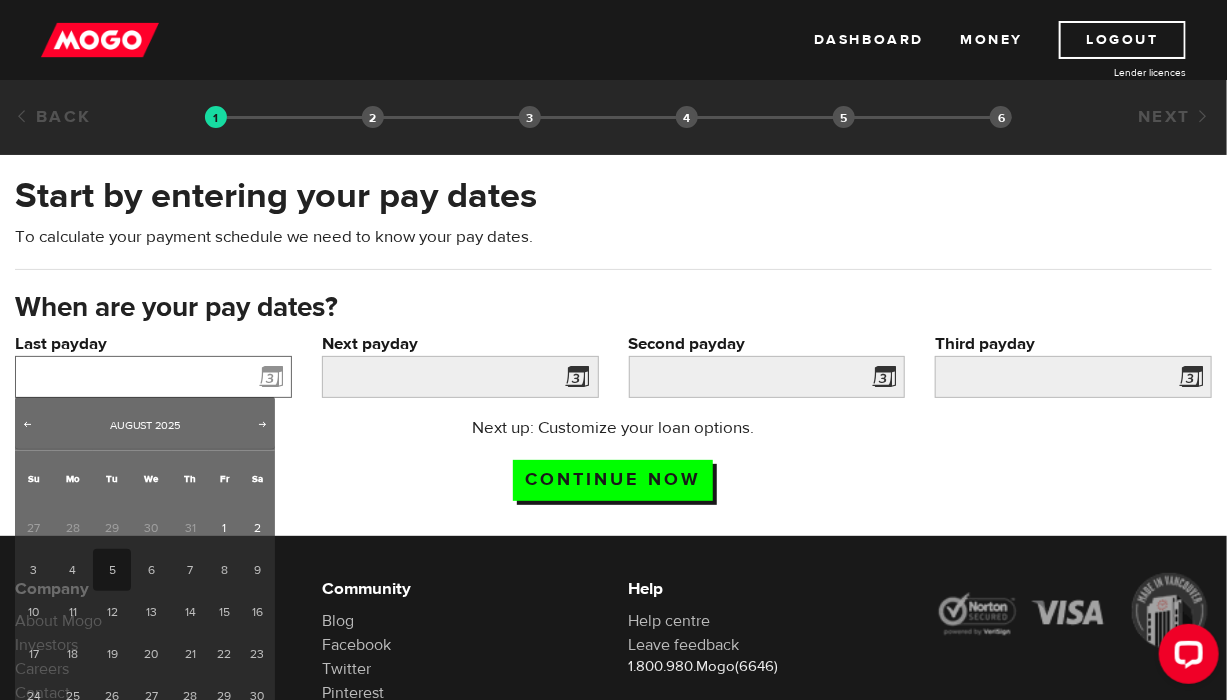 click on "Last payday" at bounding box center (153, 377) 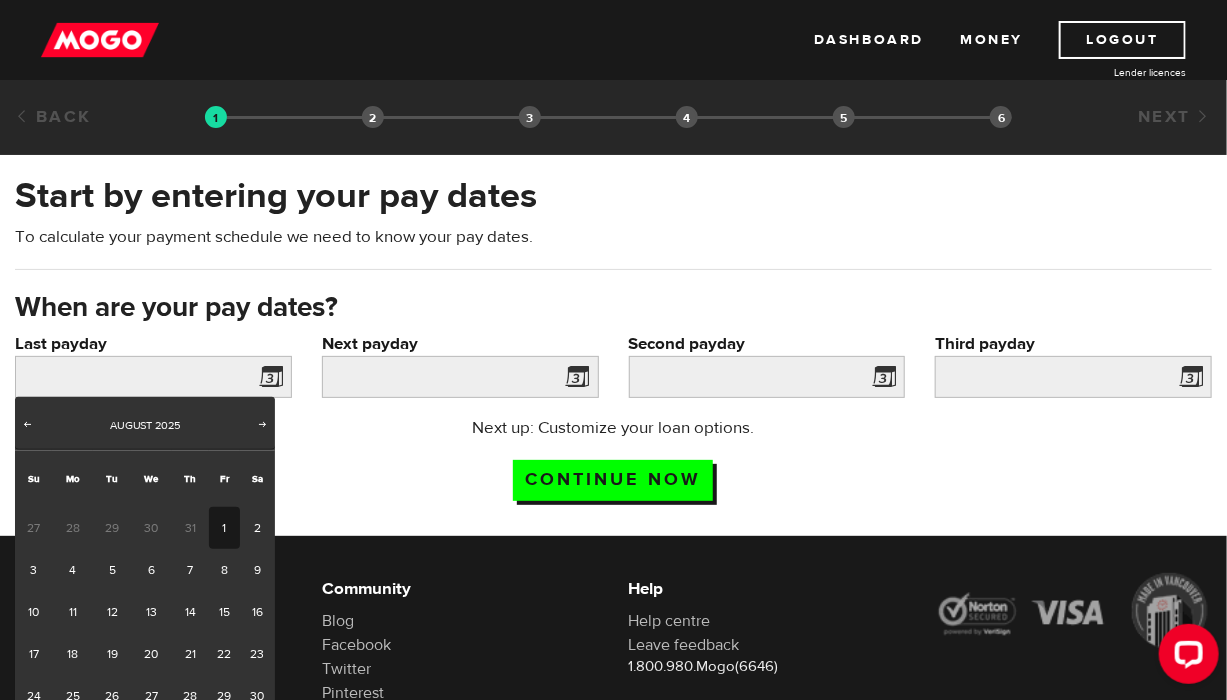 click on "1" at bounding box center (224, 528) 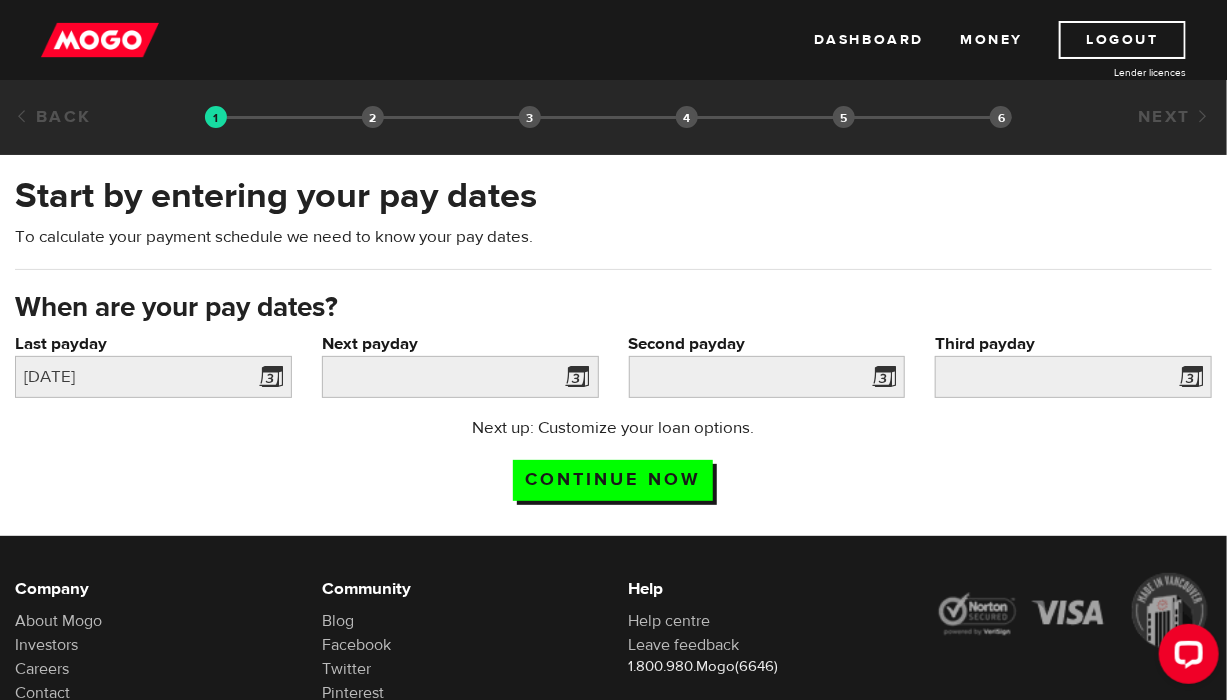 click at bounding box center [574, 380] 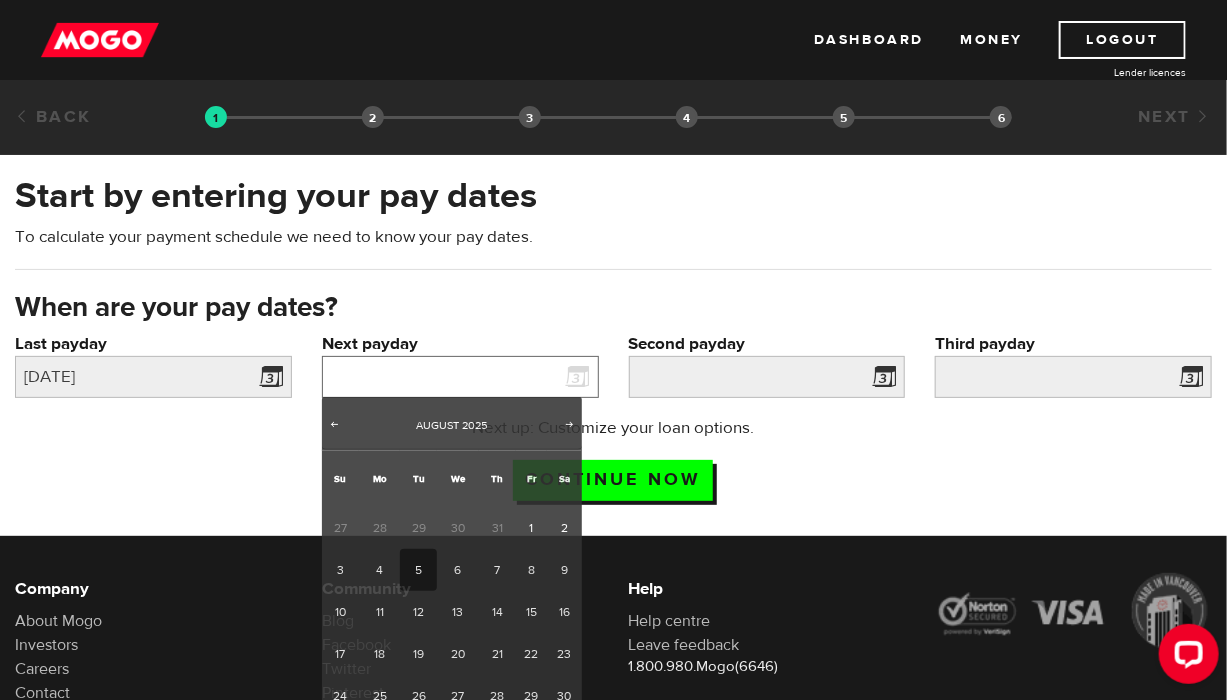 click on "Next payday" at bounding box center (460, 377) 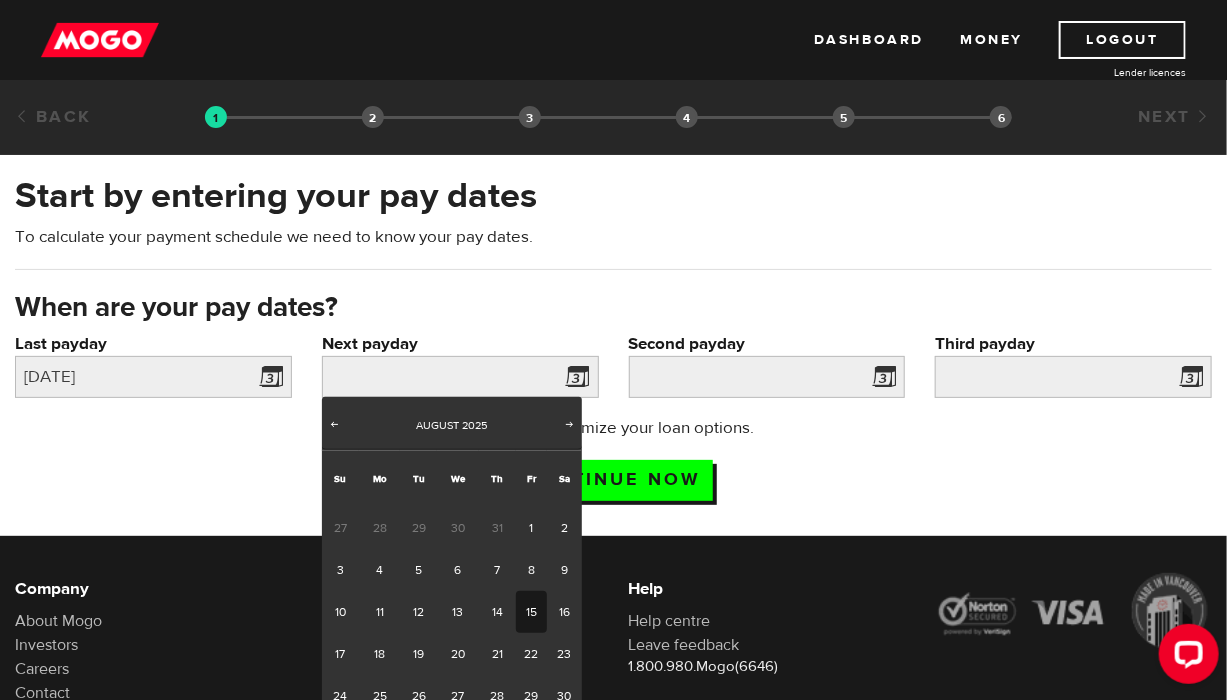 click on "15" at bounding box center [531, 612] 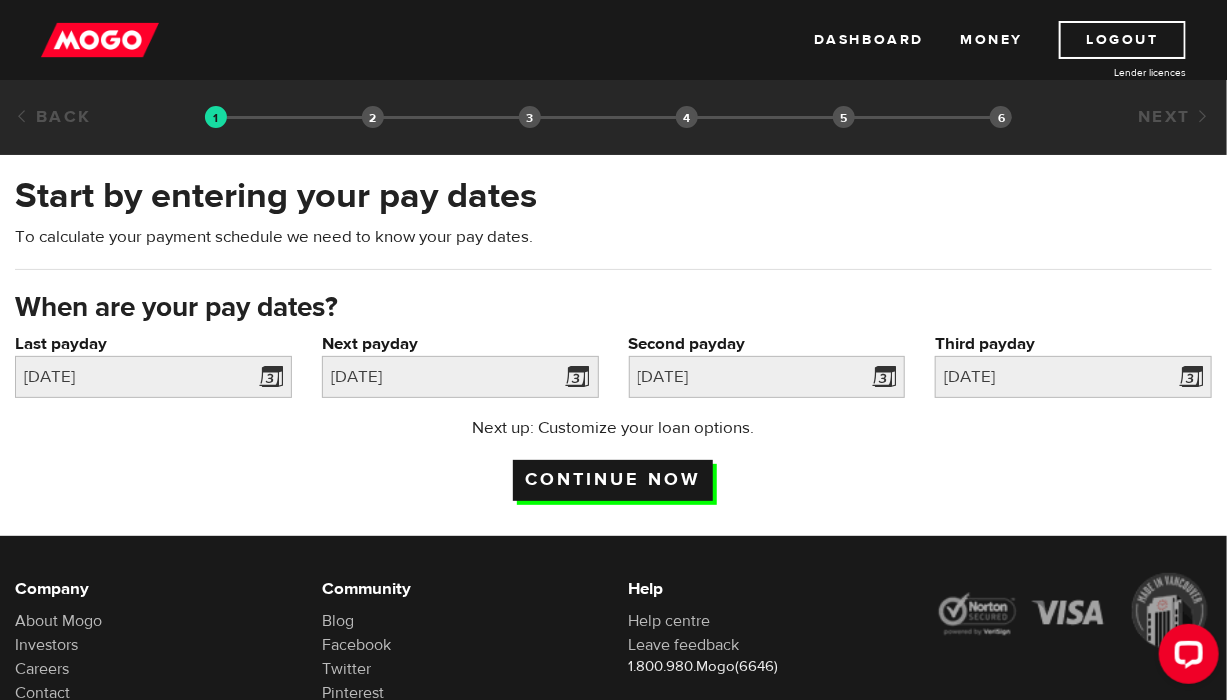 click on "Continue now" at bounding box center [613, 480] 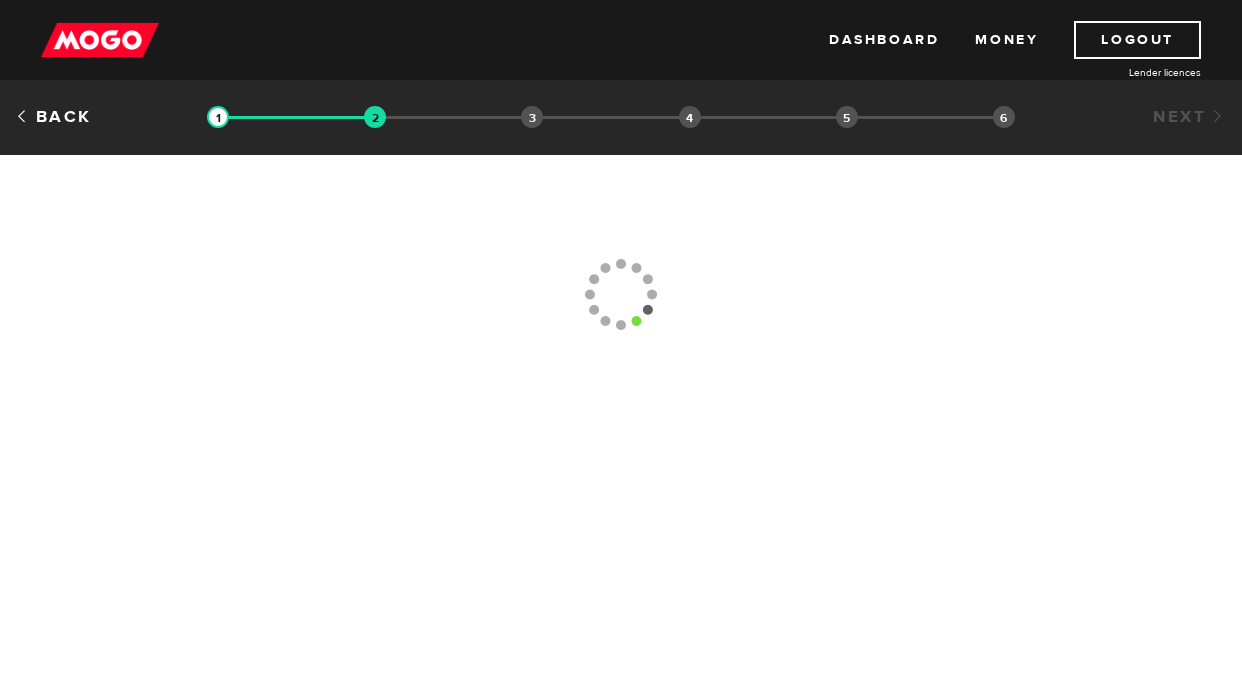 scroll, scrollTop: 0, scrollLeft: 0, axis: both 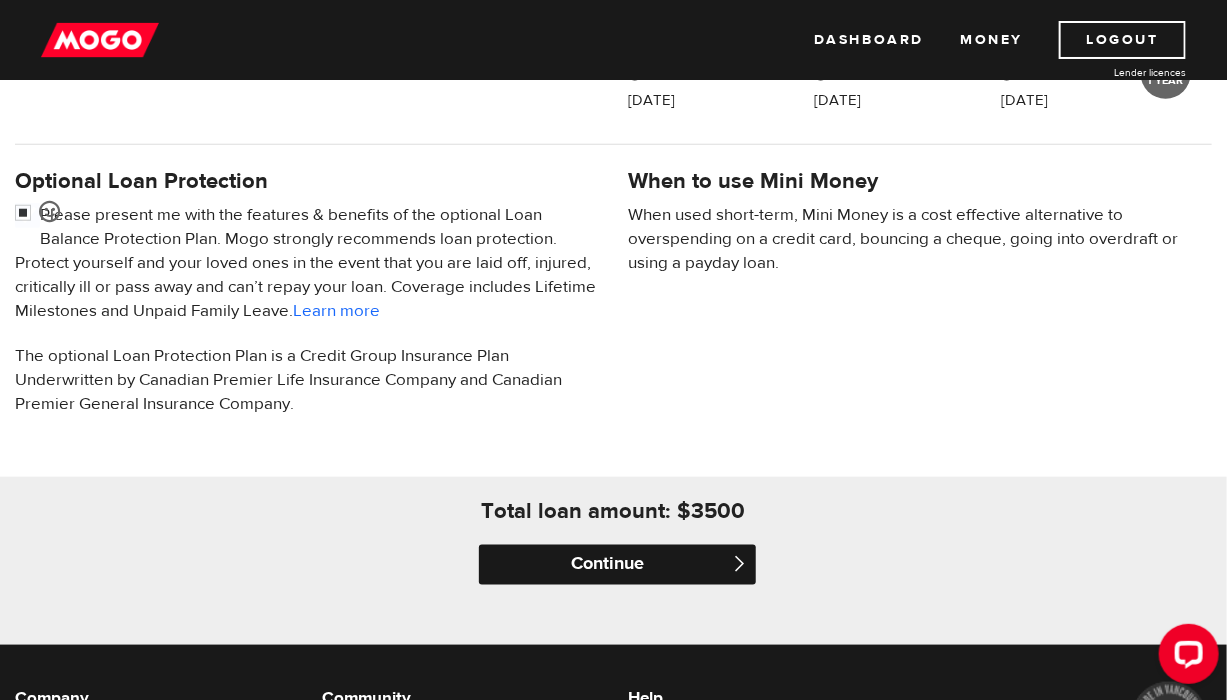 click on "Continue" at bounding box center [617, 565] 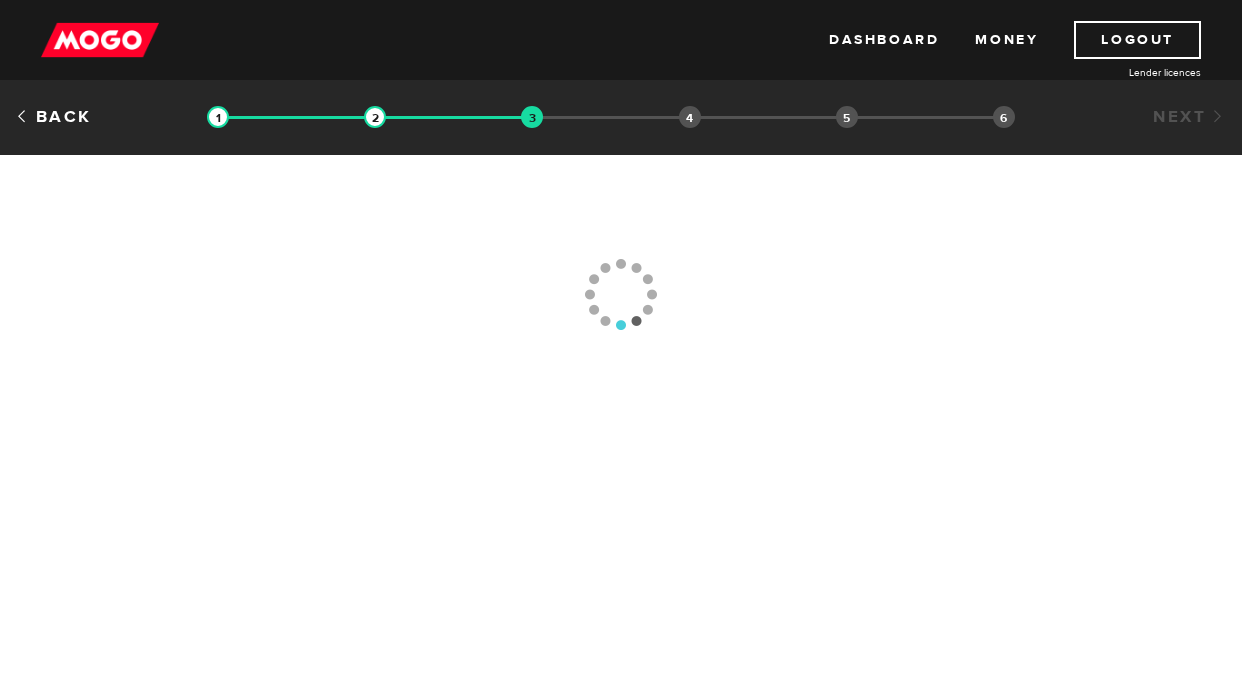 scroll, scrollTop: 0, scrollLeft: 0, axis: both 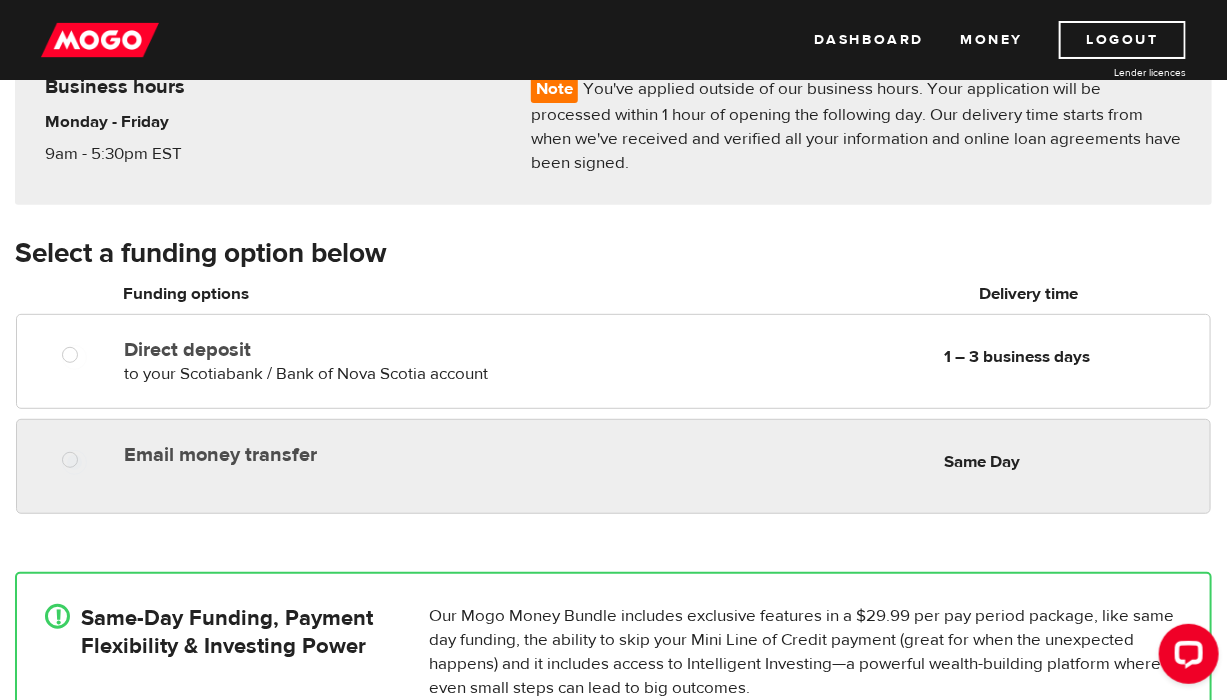 radio on "true" 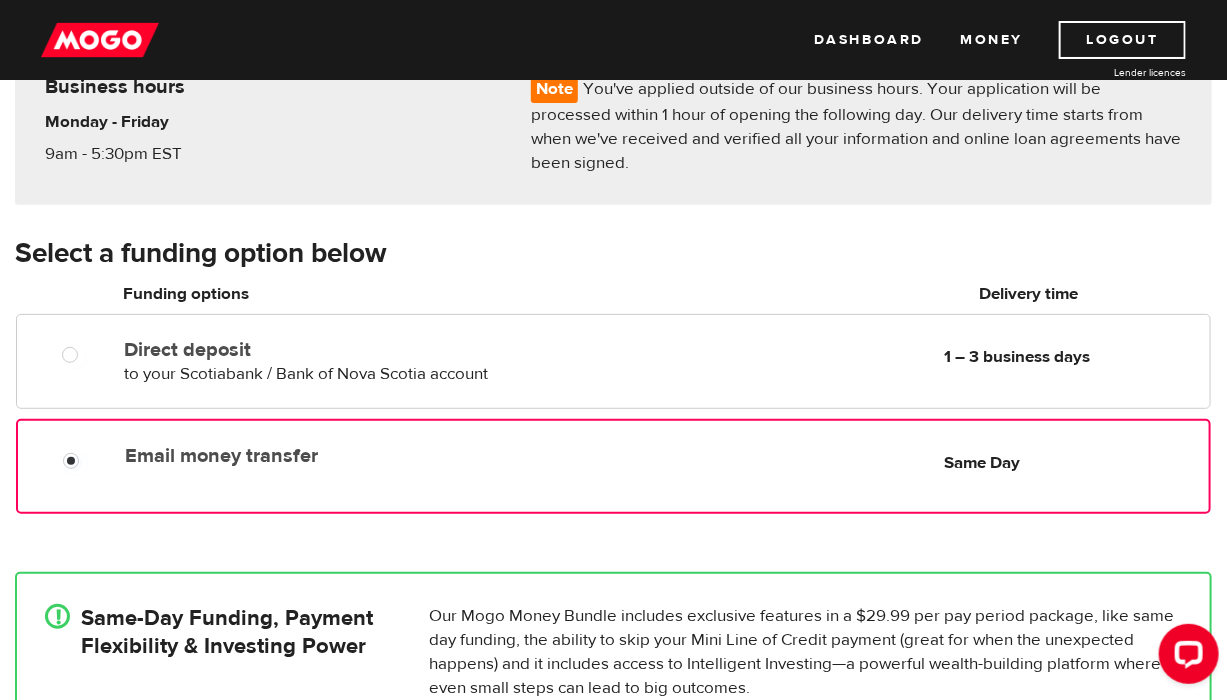 click on "Email money transfer" at bounding box center [344, 456] 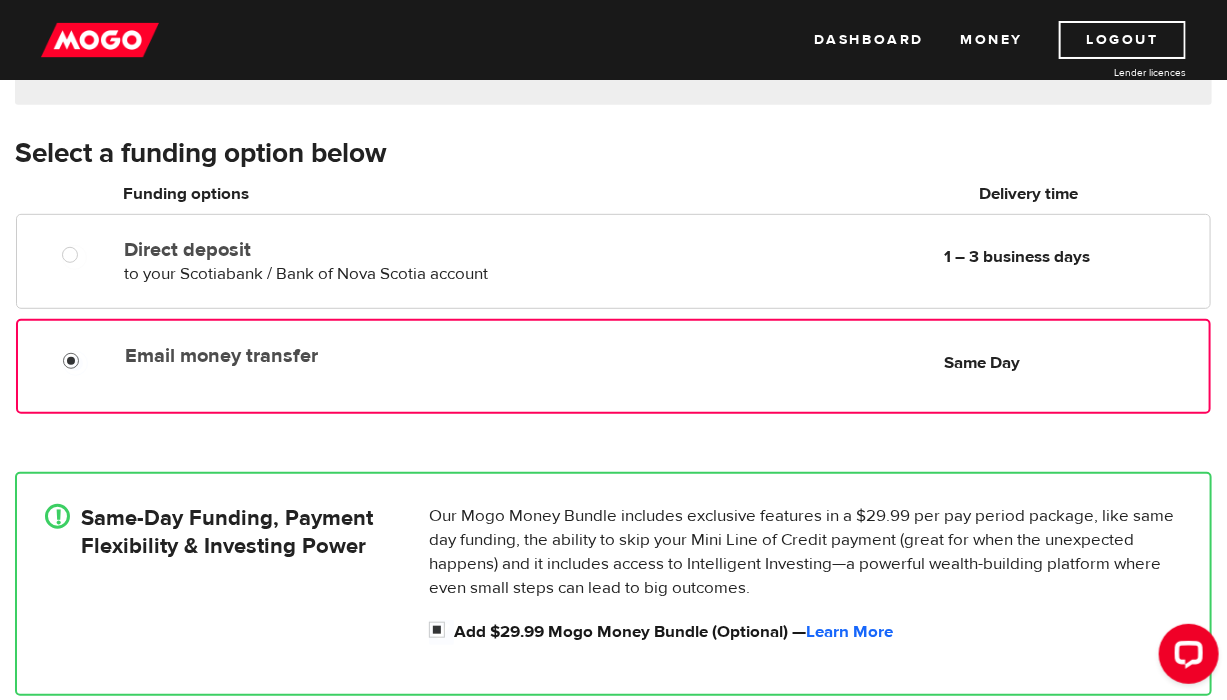 scroll, scrollTop: 400, scrollLeft: 0, axis: vertical 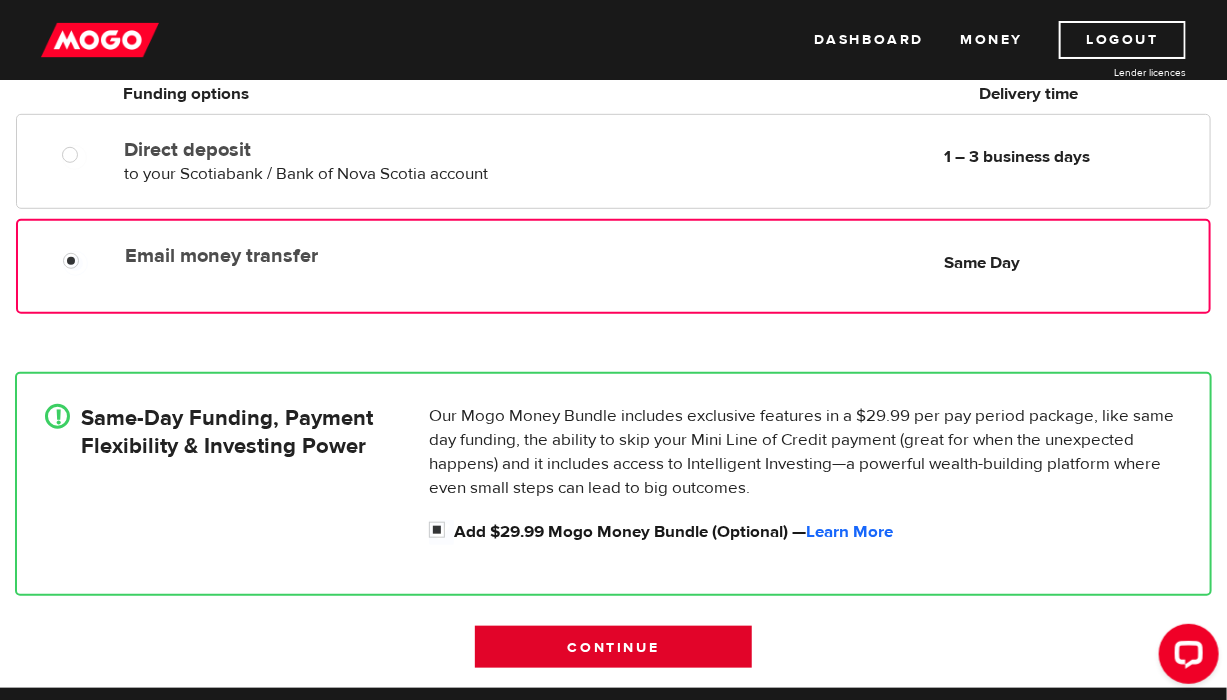 click on "Continue" at bounding box center [613, 647] 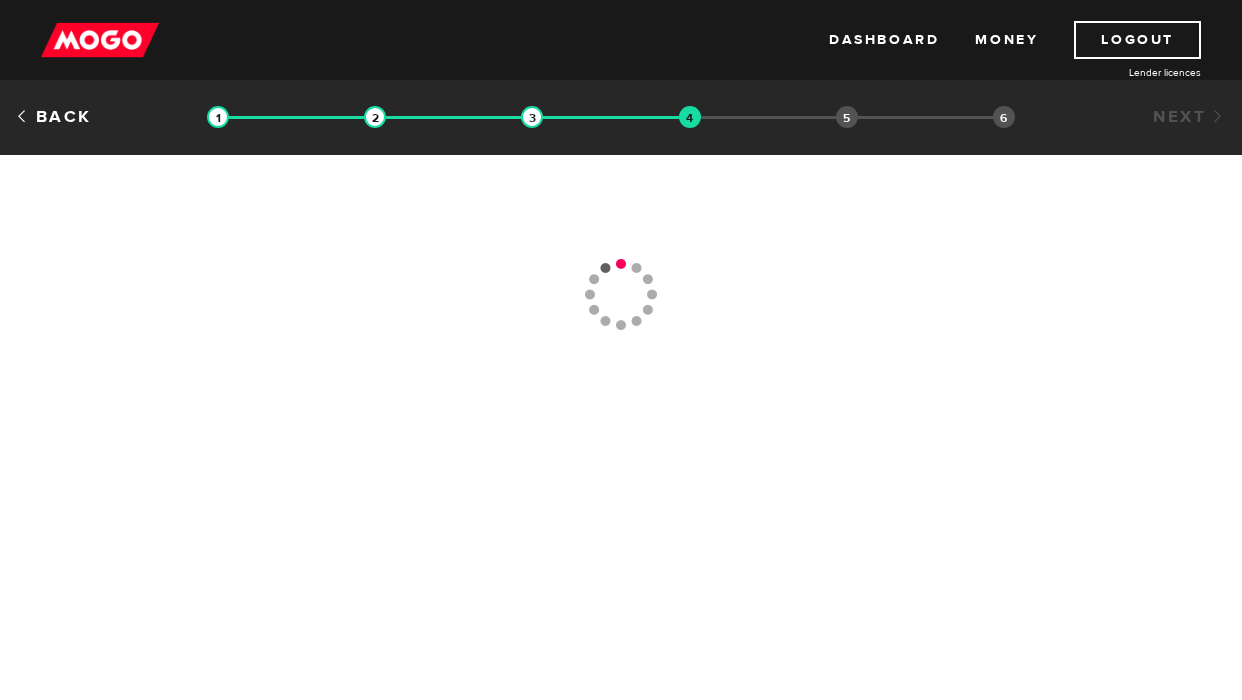 scroll, scrollTop: 0, scrollLeft: 0, axis: both 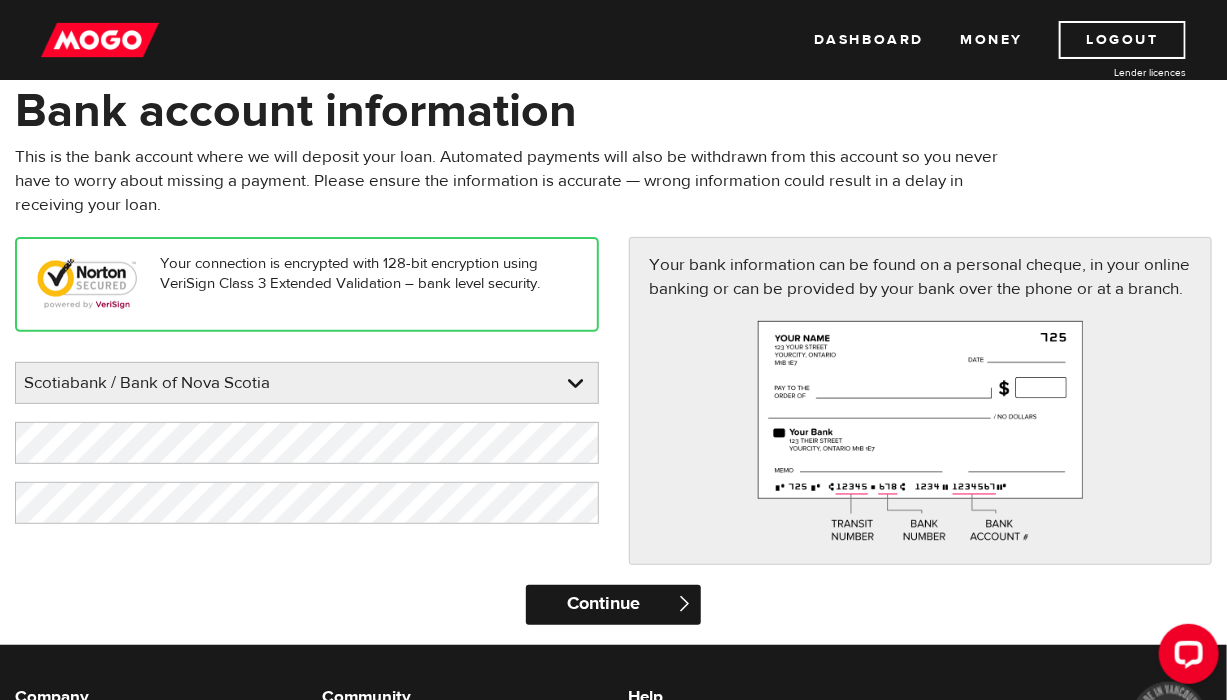 click on "Continue" at bounding box center (613, 605) 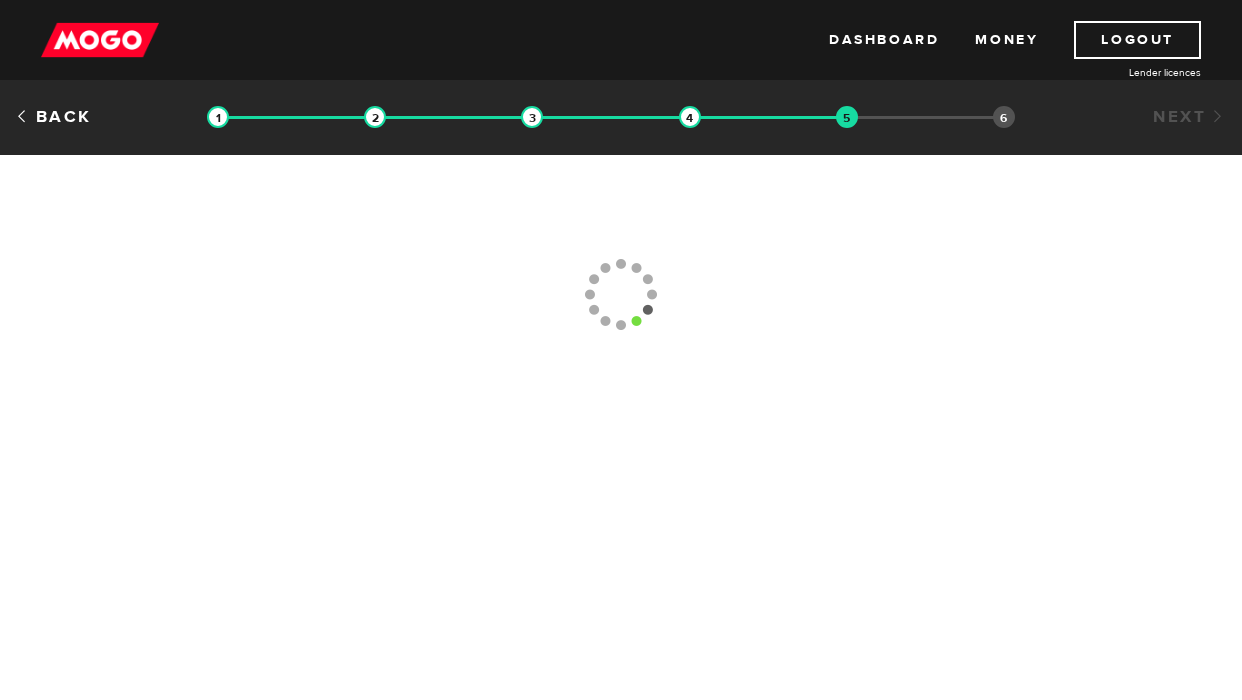 scroll, scrollTop: 0, scrollLeft: 0, axis: both 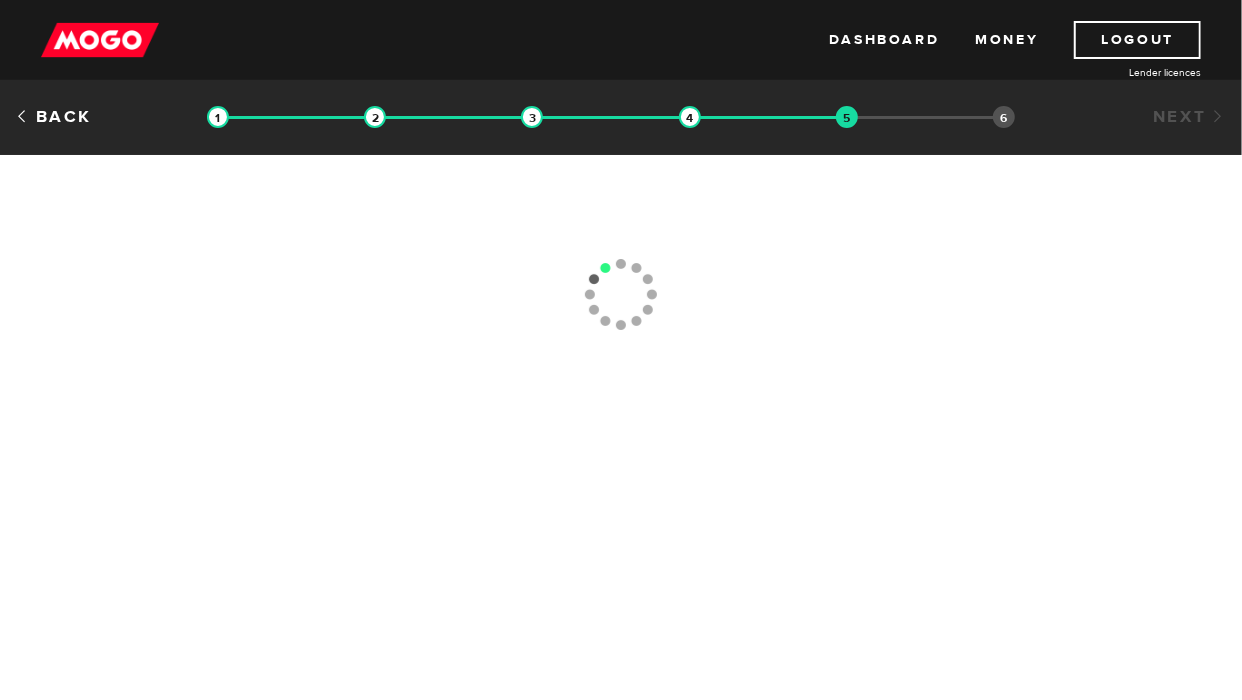 type on "(905) 725-9445" 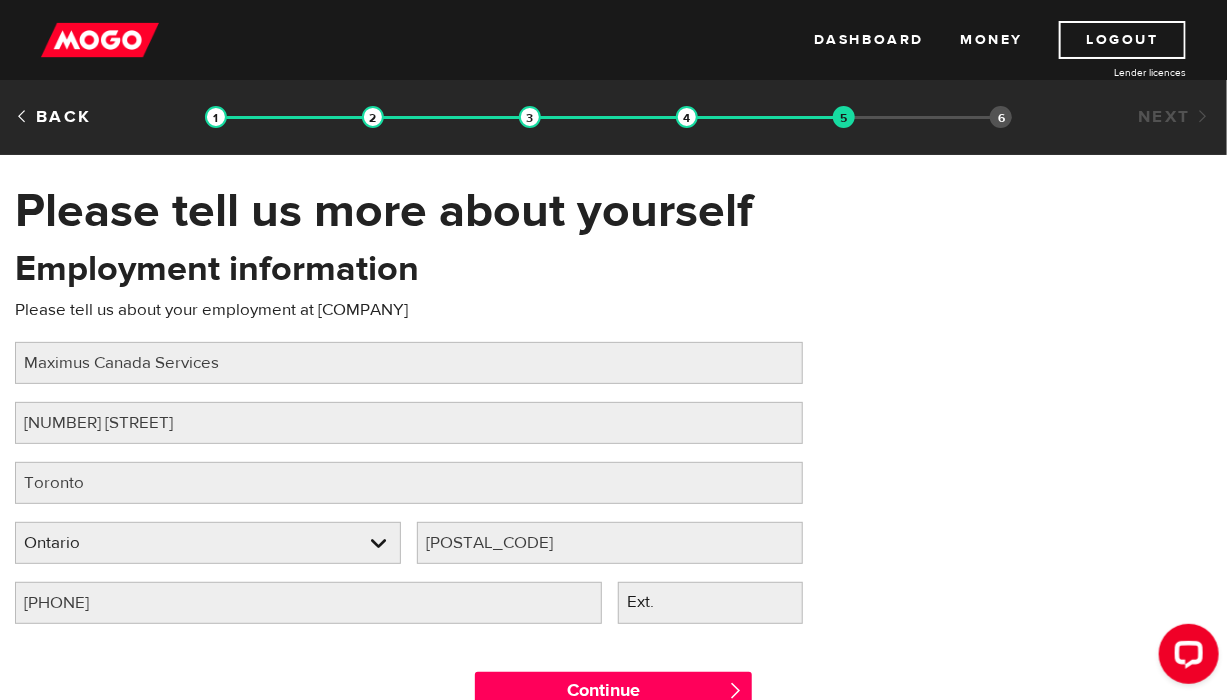 scroll, scrollTop: 0, scrollLeft: 0, axis: both 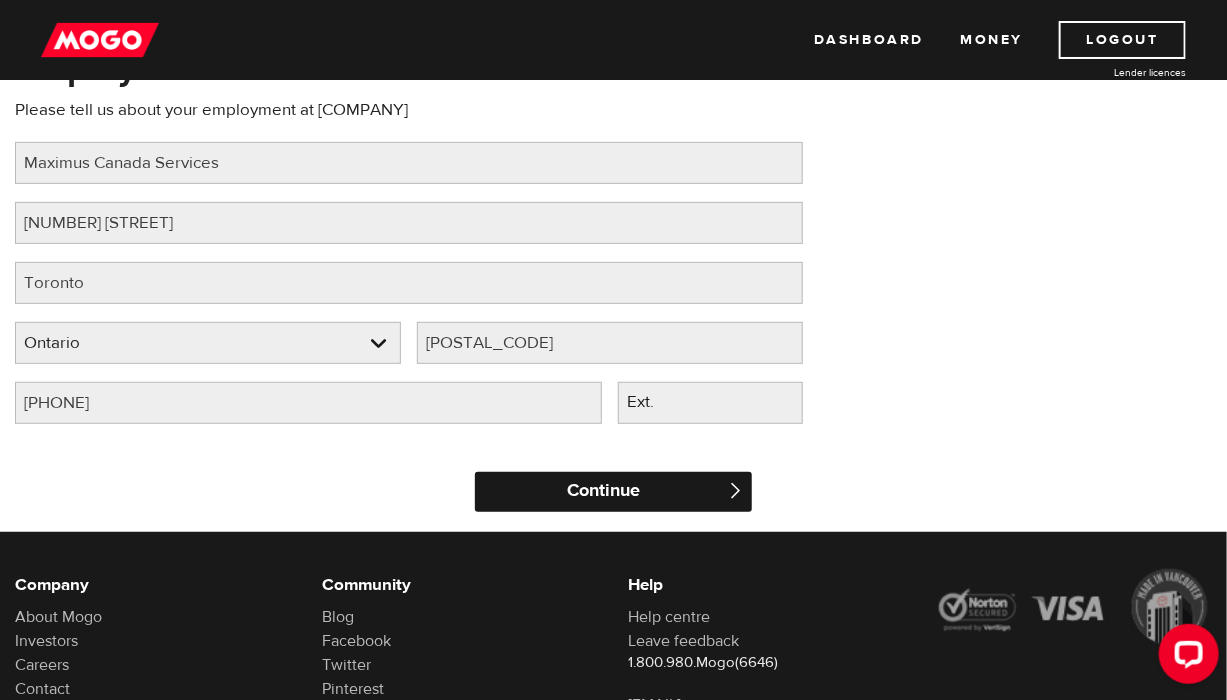 click on "Continue" at bounding box center (613, 492) 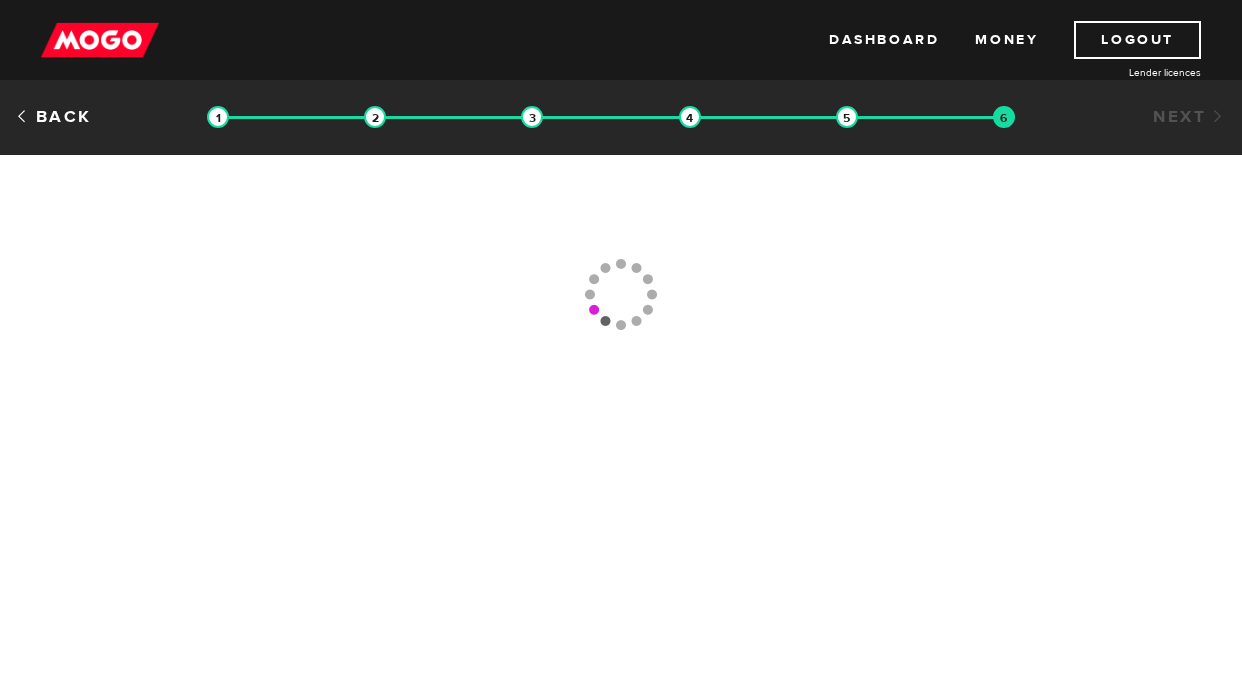 scroll, scrollTop: 0, scrollLeft: 0, axis: both 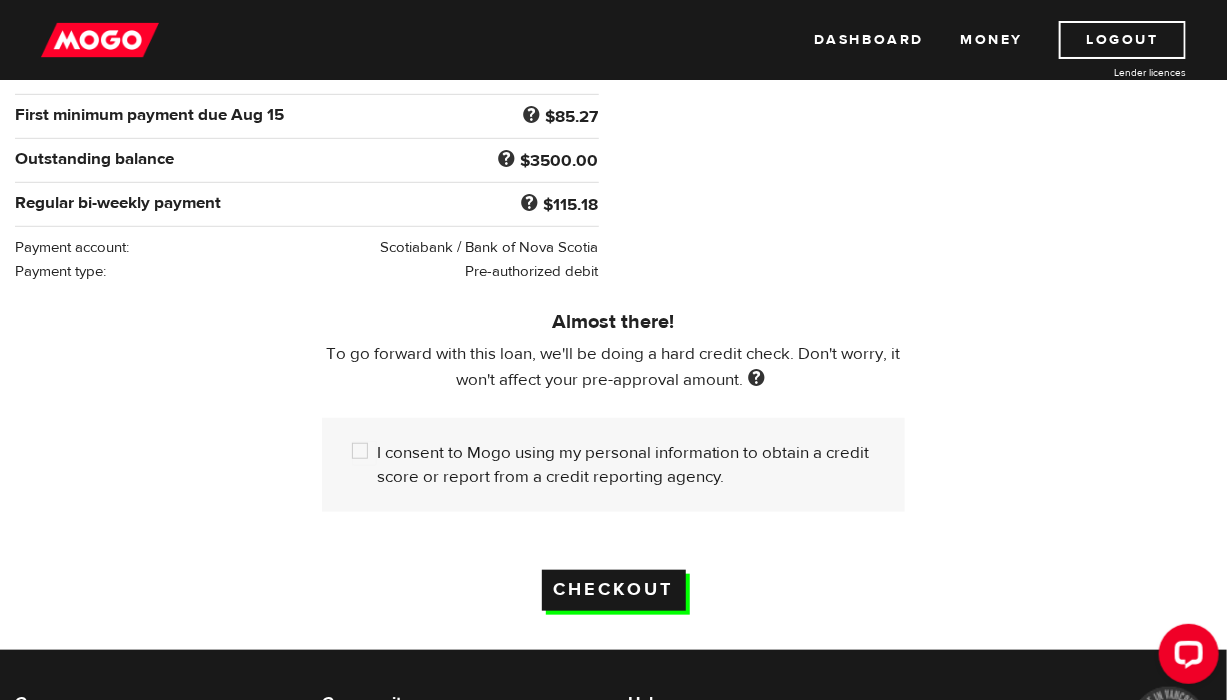 click on "Checkout" at bounding box center [614, 590] 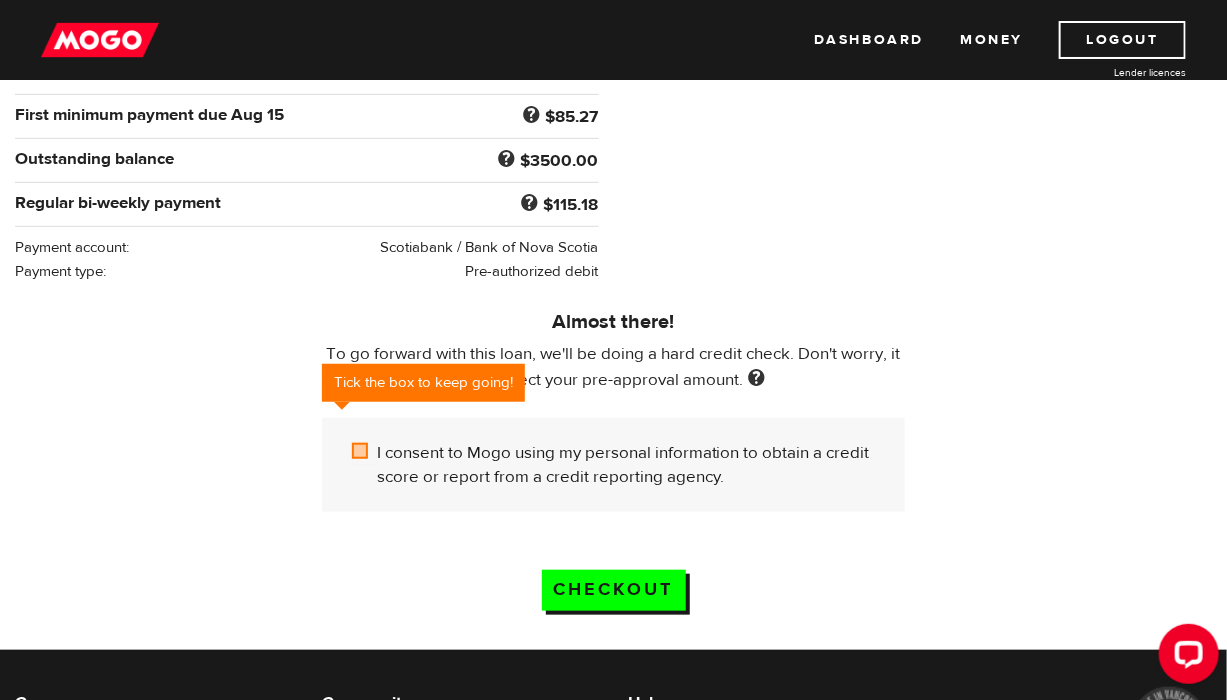 click on "I consent to Mogo using my personal information to obtain a credit score or report from a credit reporting agency." at bounding box center (364, 453) 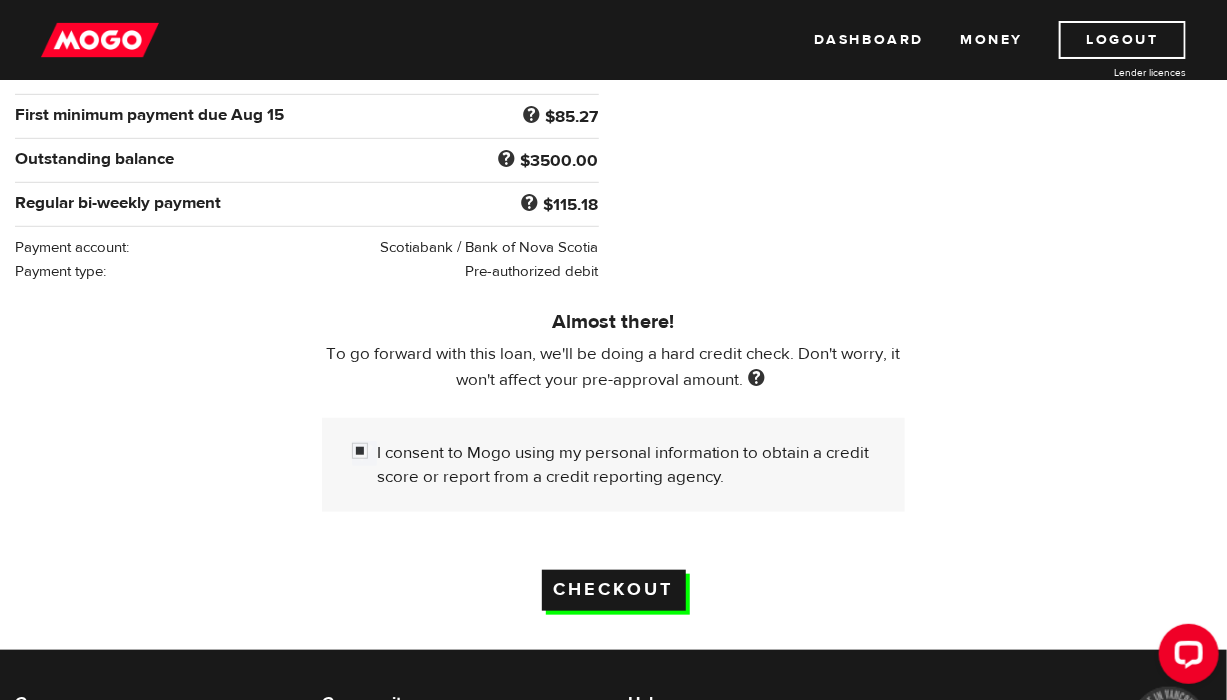 click on "Checkout" at bounding box center (614, 590) 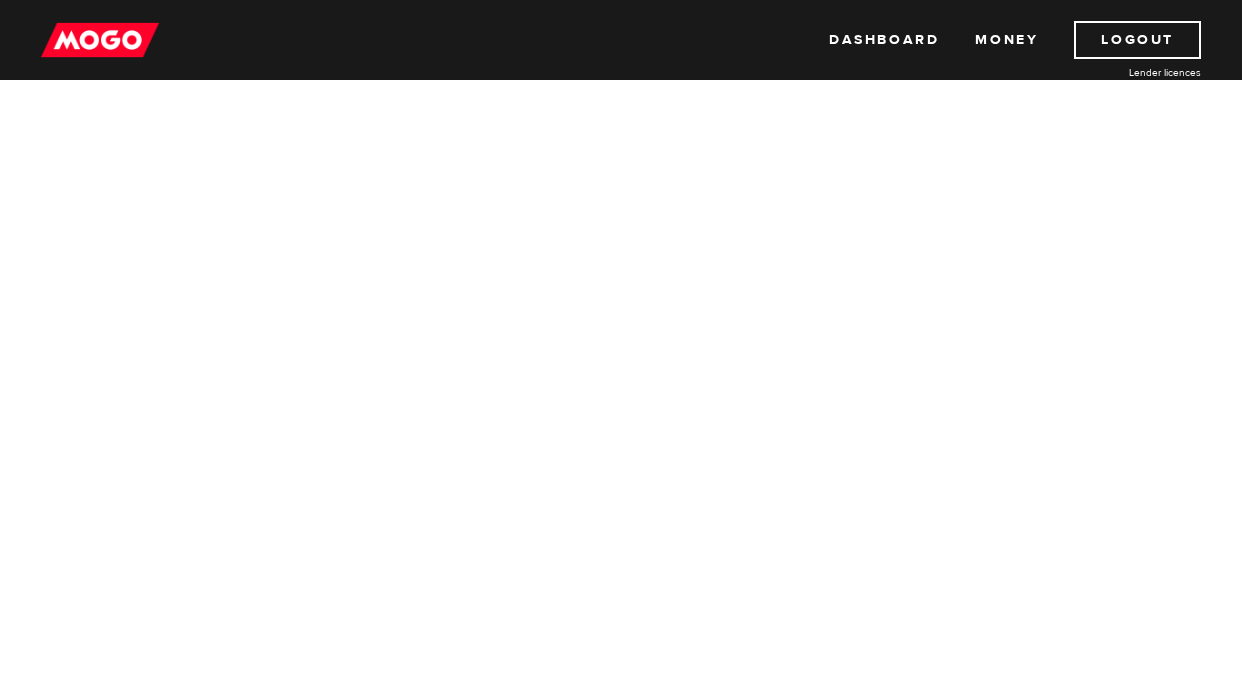 scroll, scrollTop: 0, scrollLeft: 0, axis: both 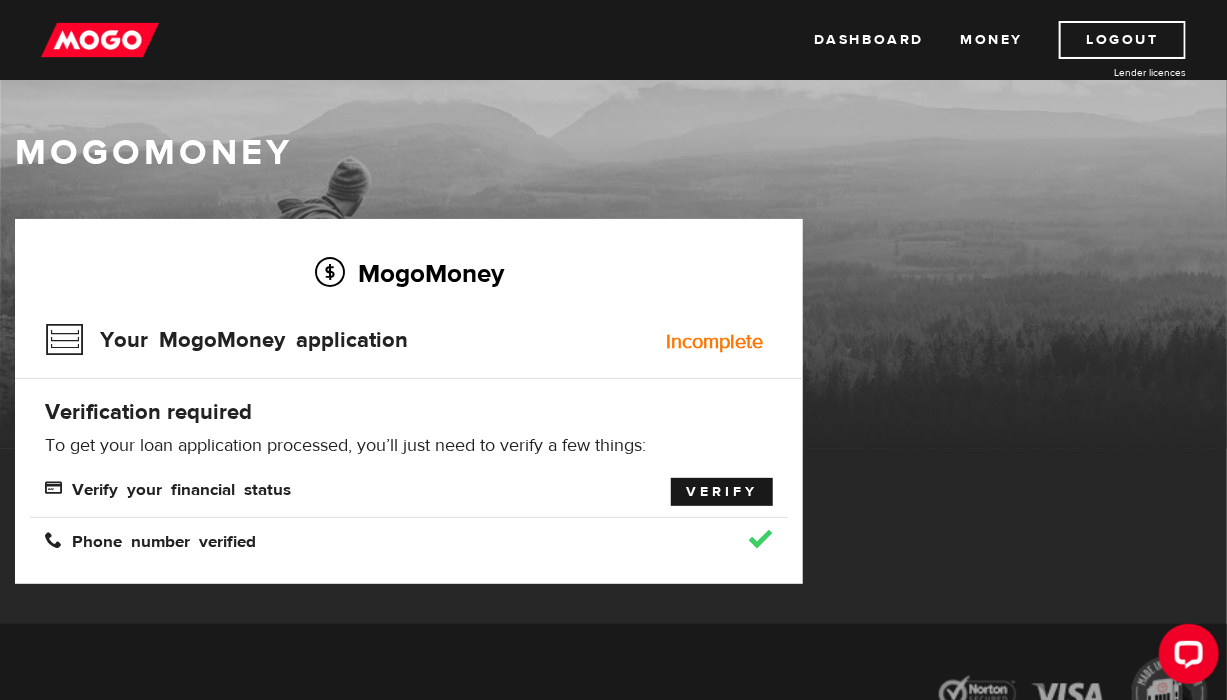 click on "Verify" at bounding box center [722, 492] 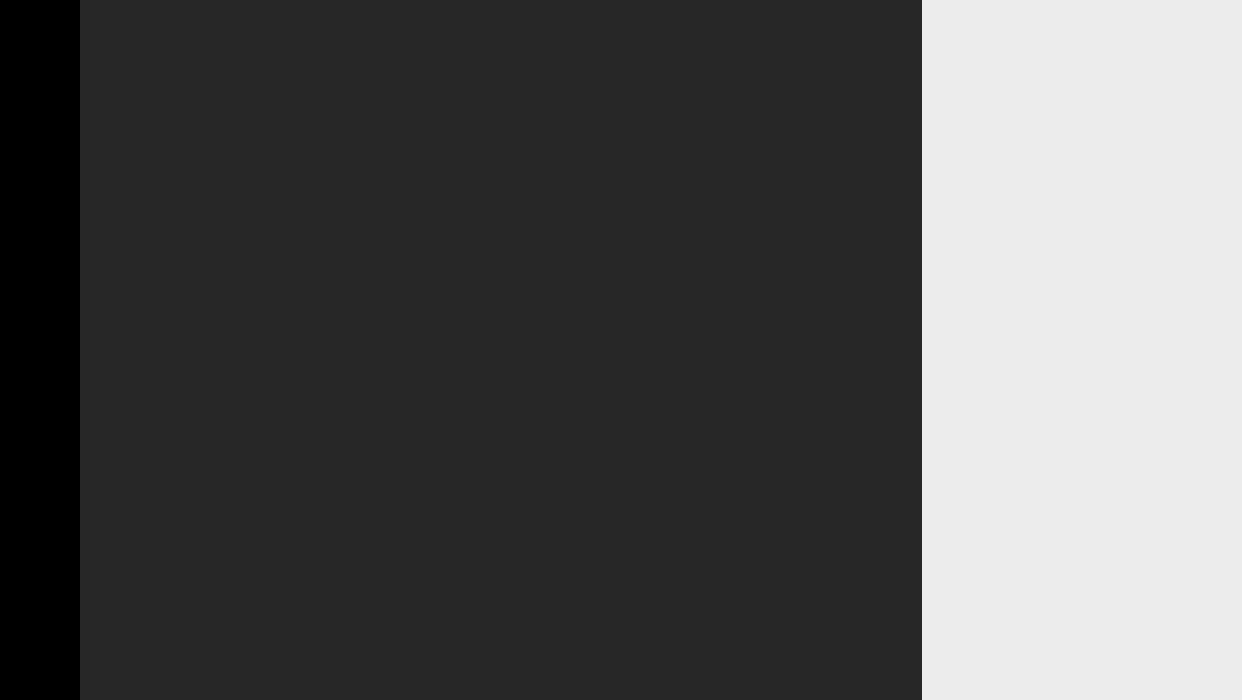 scroll, scrollTop: 0, scrollLeft: 0, axis: both 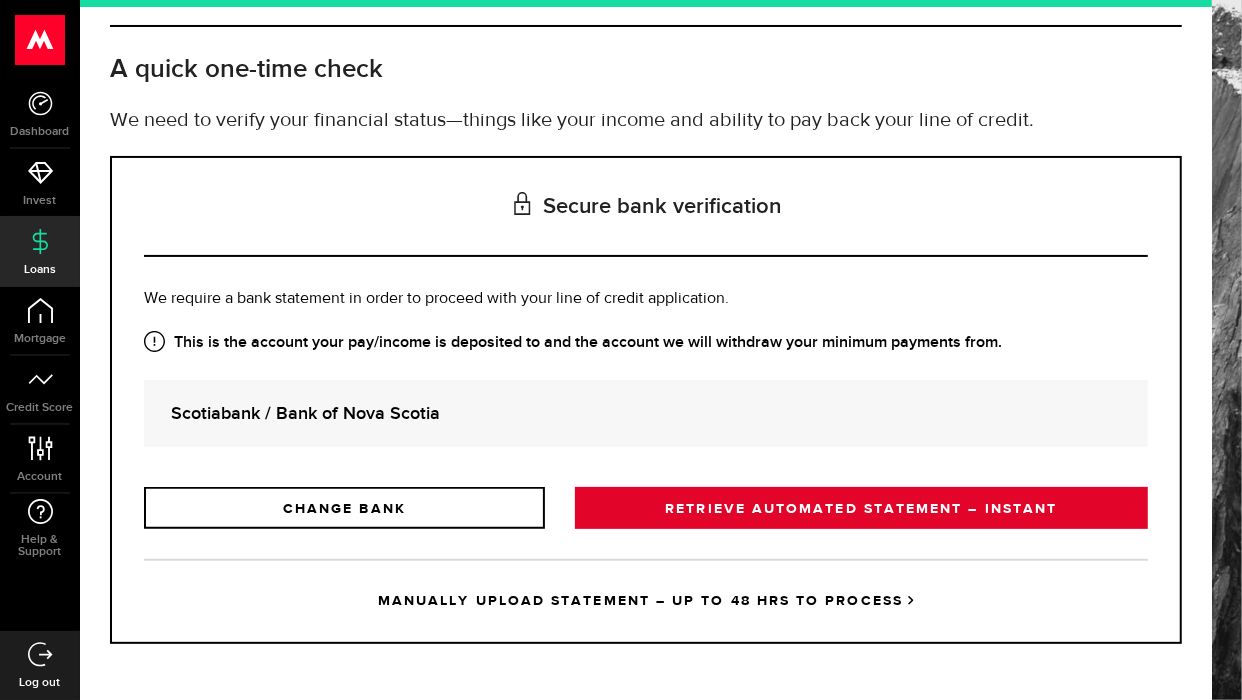 click on "RETRIEVE AUTOMATED STATEMENT – INSTANT" at bounding box center (861, 508) 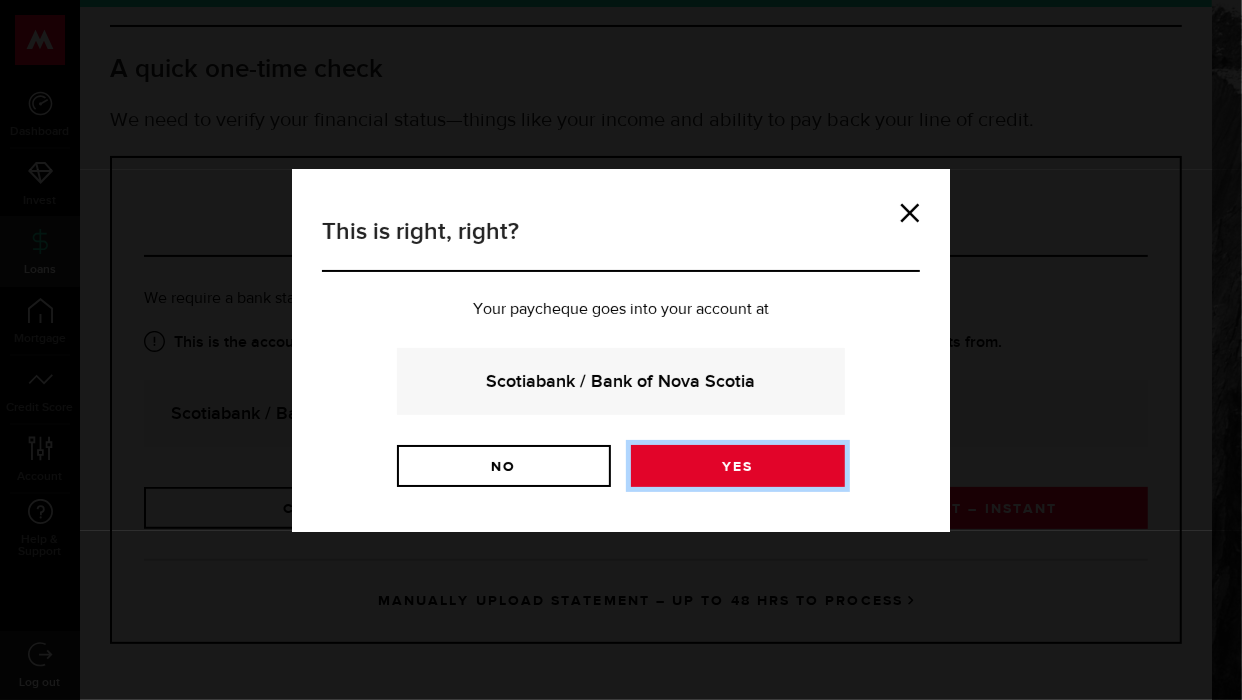 click on "Yes" at bounding box center [738, 466] 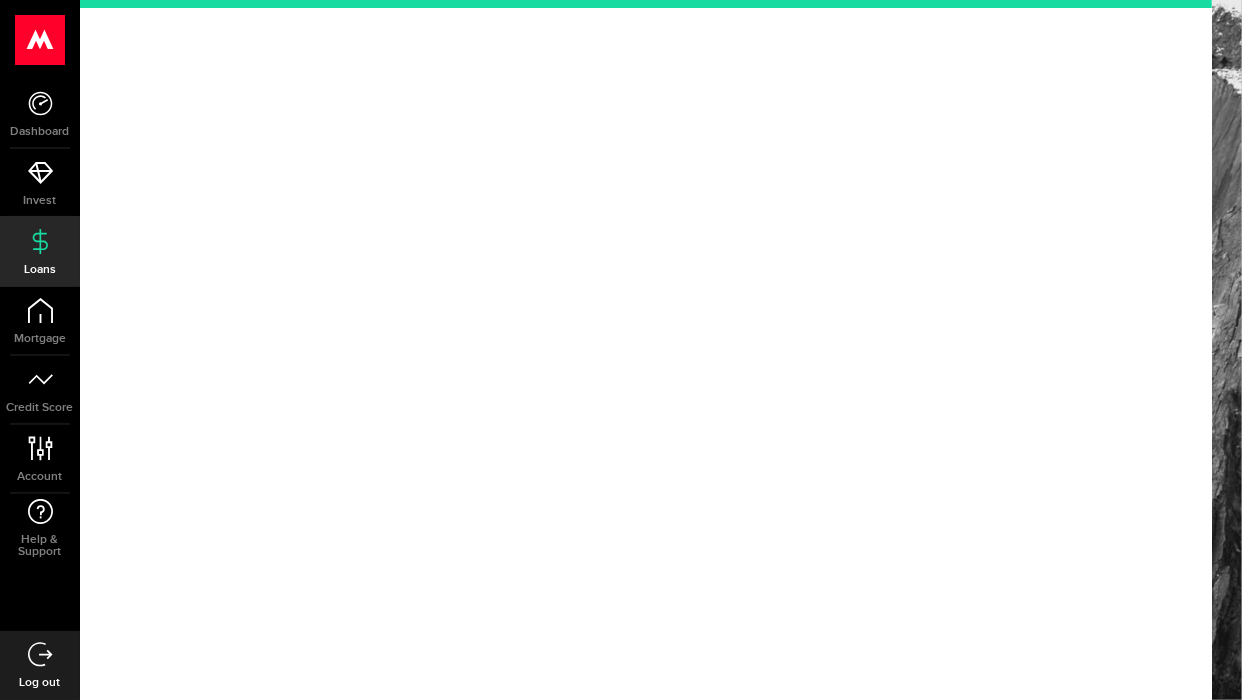 scroll, scrollTop: 0, scrollLeft: 0, axis: both 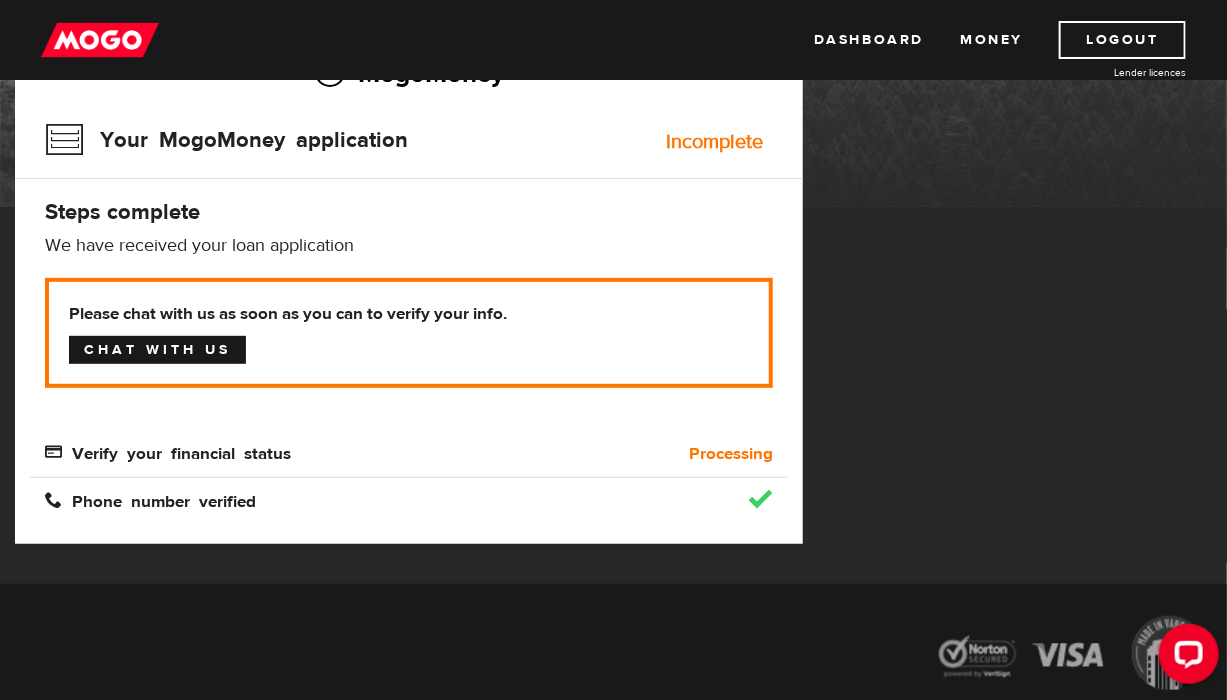 click on "Chat with us" at bounding box center [157, 350] 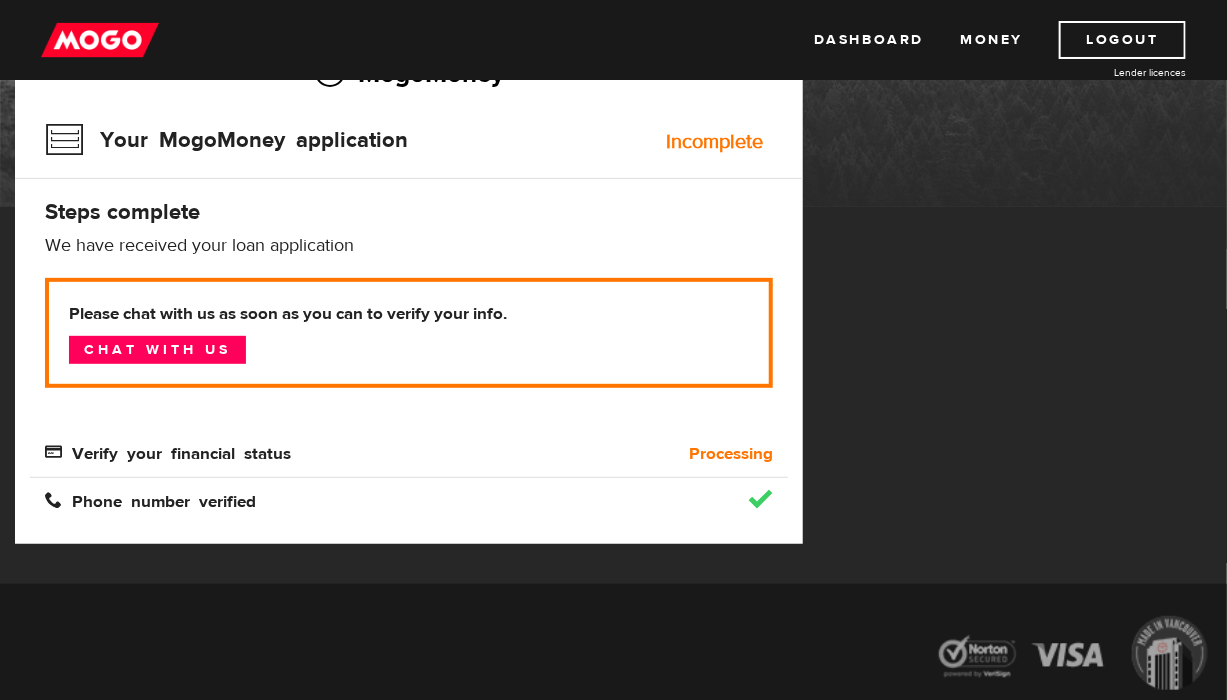 click on "Verify your financial status" at bounding box center [168, 451] 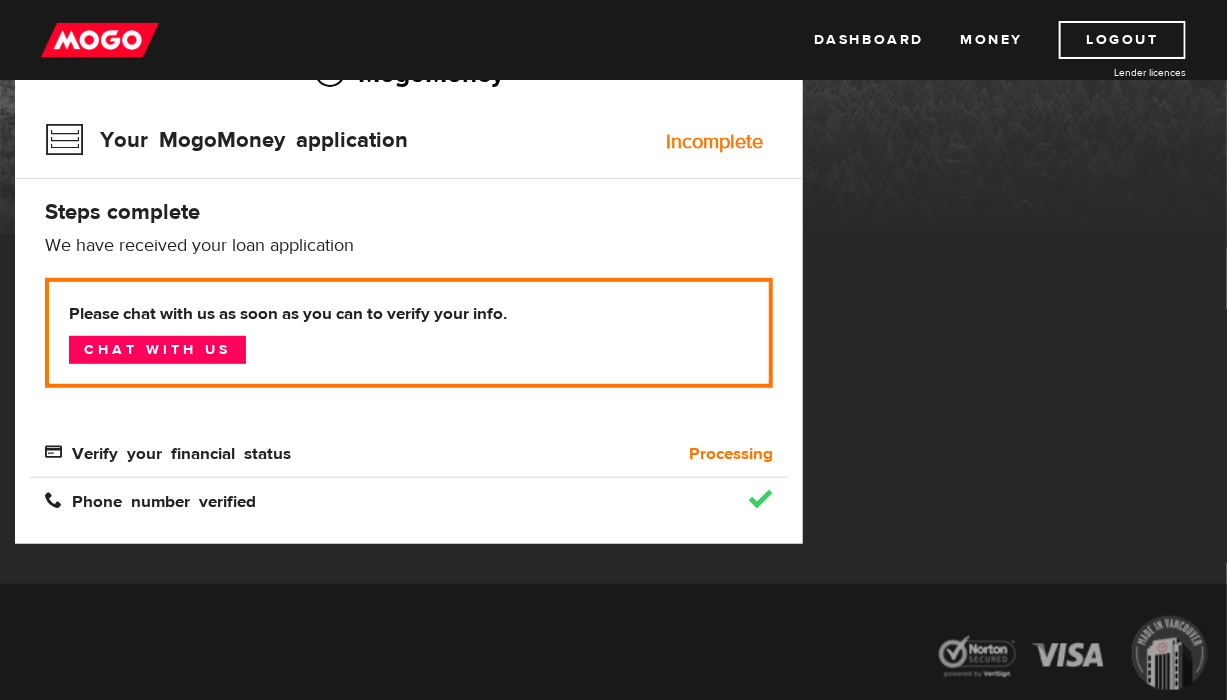 scroll, scrollTop: 100, scrollLeft: 0, axis: vertical 